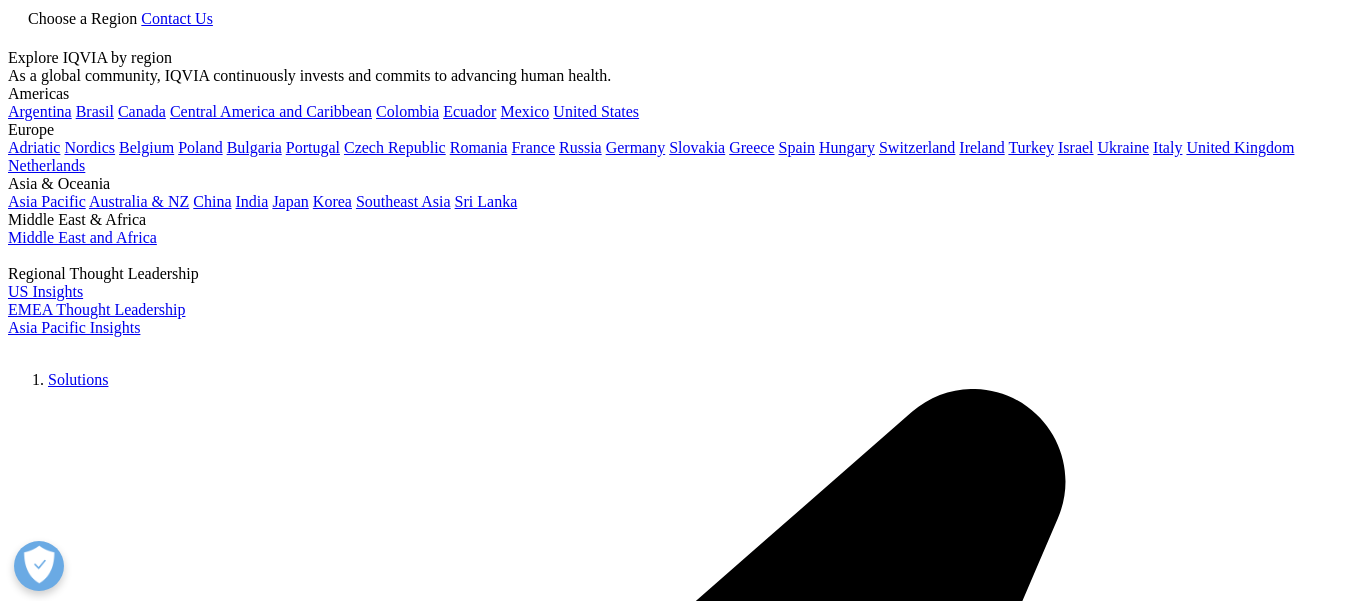 scroll, scrollTop: 0, scrollLeft: 0, axis: both 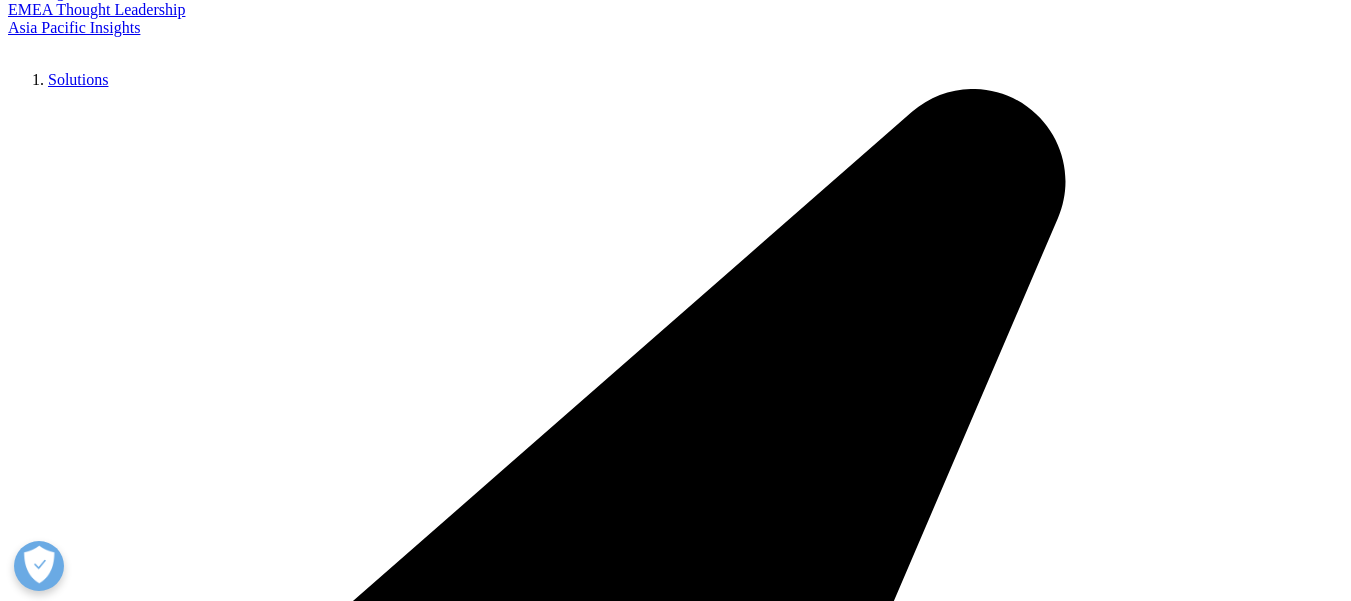 click on "Entre em contato" at bounding box center (62, 14421) 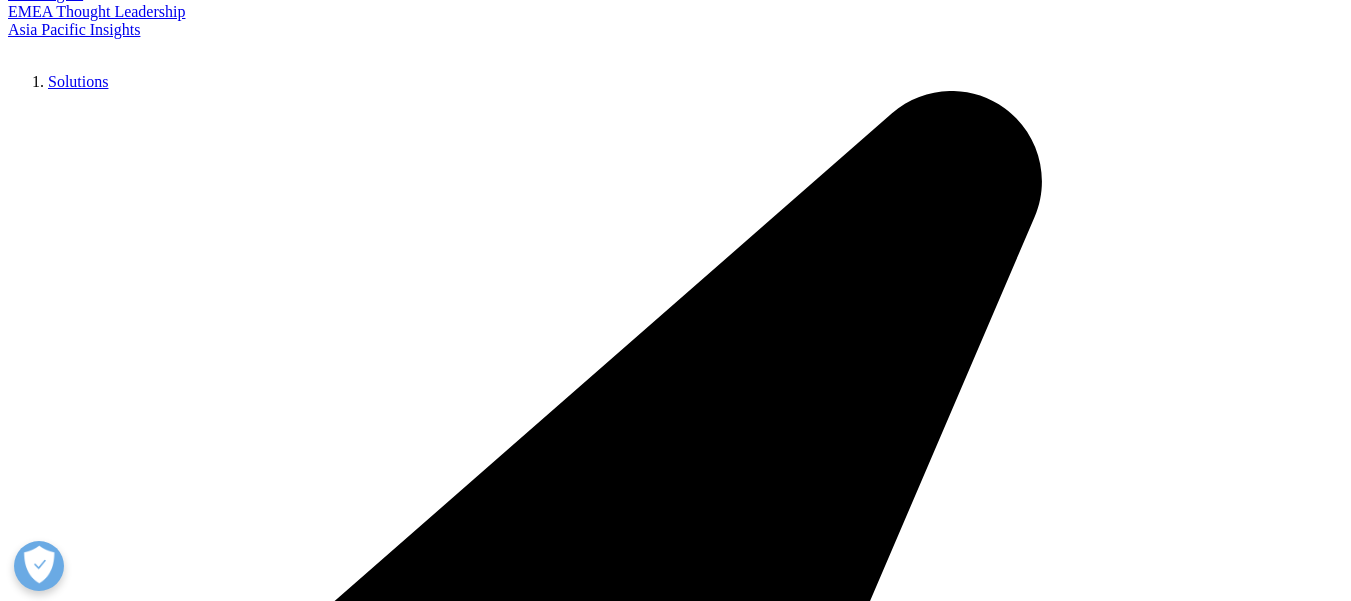click on "Please fill in all required fields below.  If you're interested in a career with IQVIA,  visit our Careers site . If you need support or additional contact information,  visit our Contact Us page .
I need help with
Sales
HR/Career
Patient Seeking Clinical Trials
Site/Investigator Waiting List
Accounts Payable/Receivable
Other
First Name
Last Name
Job Title
Company
Interest
Analytics Solutions
Global Services (consulting/outsourcing)
Contract Sales and Medical Solutions
Data and Insights
Real World Solutions
Research and Development Solutions
Technology Solutions
Commercialization
Safety, Regulatory, Quality, Commercial Compliance and Med Info
Email Address
Phone - Optional
Country/Region" at bounding box center [675, 20222] 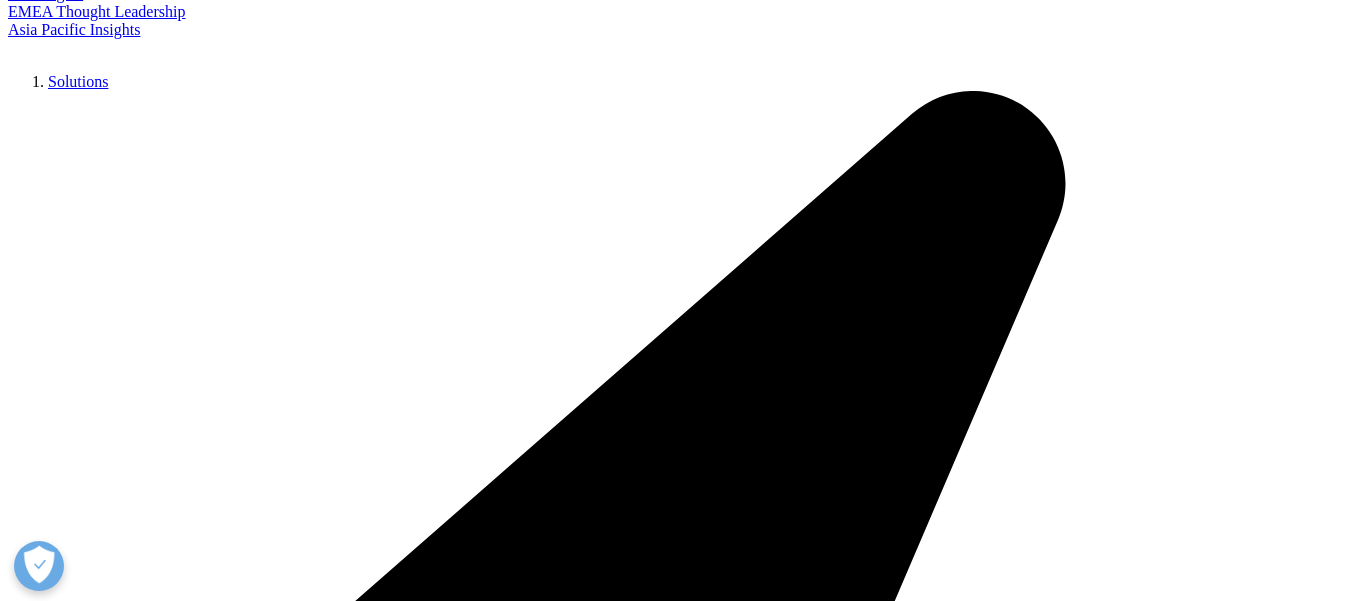 scroll, scrollTop: 0, scrollLeft: 0, axis: both 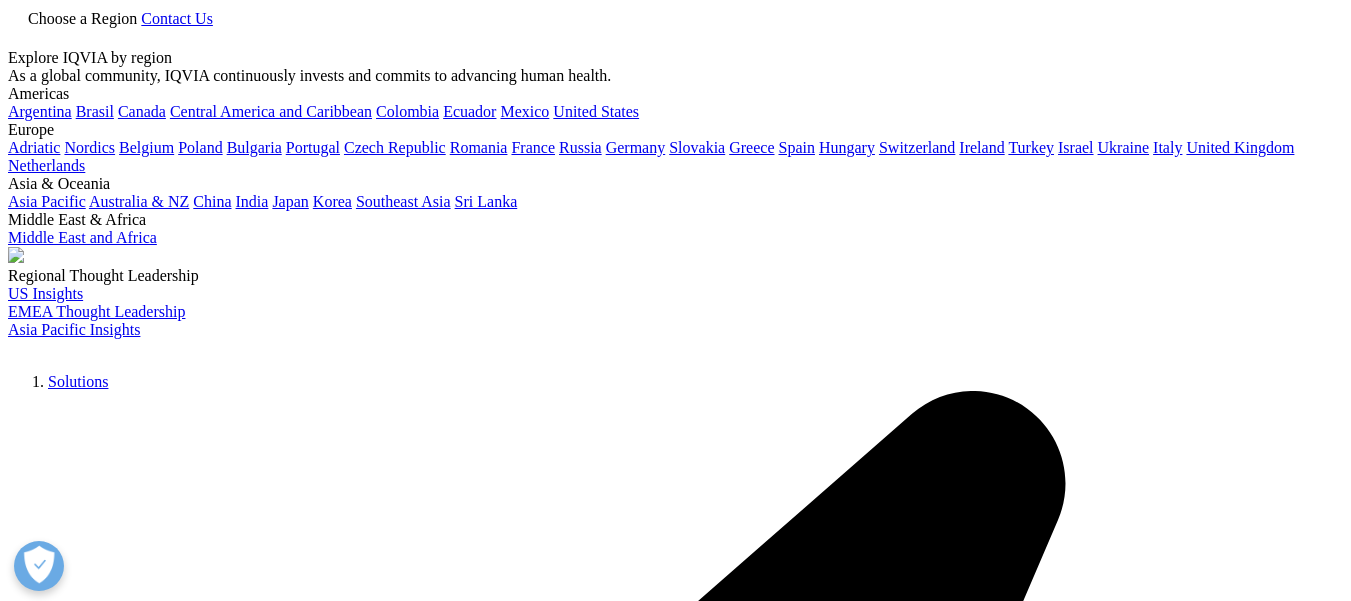 click on "Choose a Region" at bounding box center (74, 18) 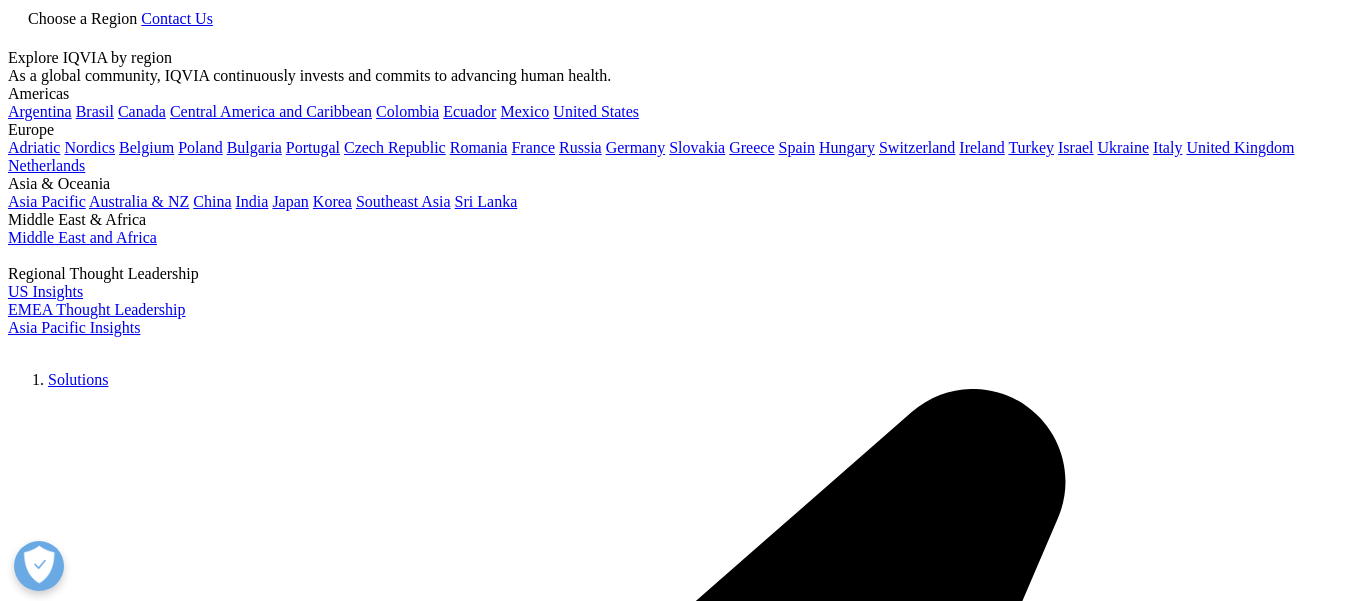 scroll, scrollTop: 0, scrollLeft: 0, axis: both 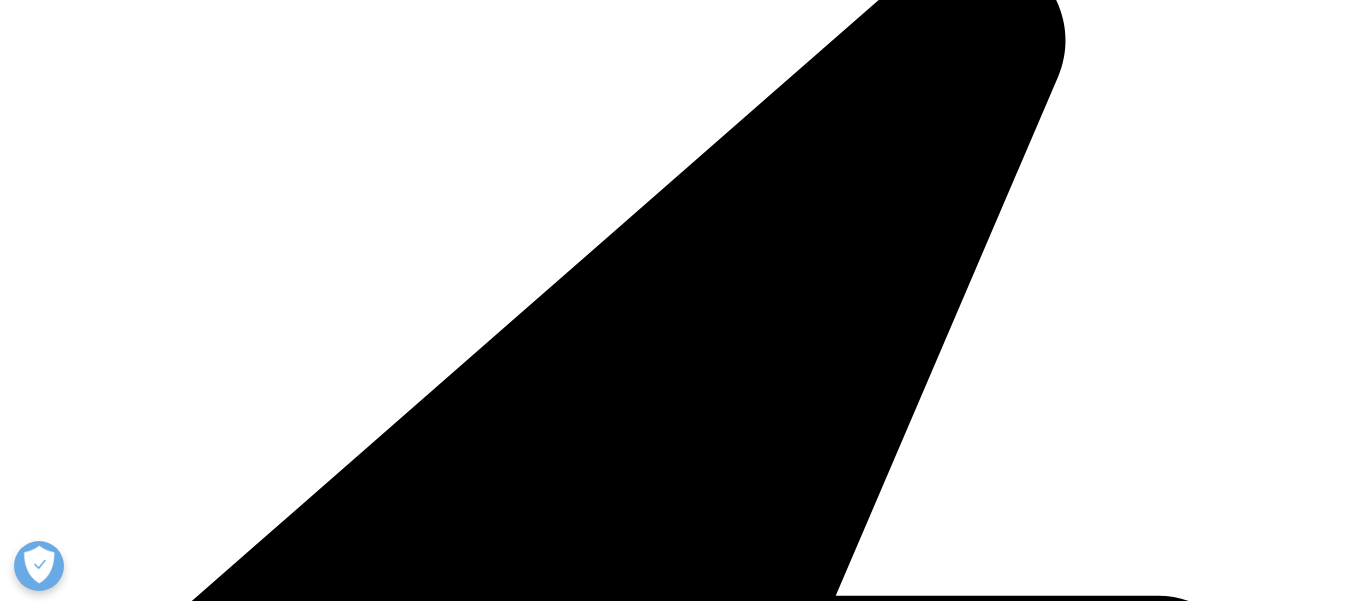 click on "Relatório de Transparência Salarial" at bounding box center (130, 13727) 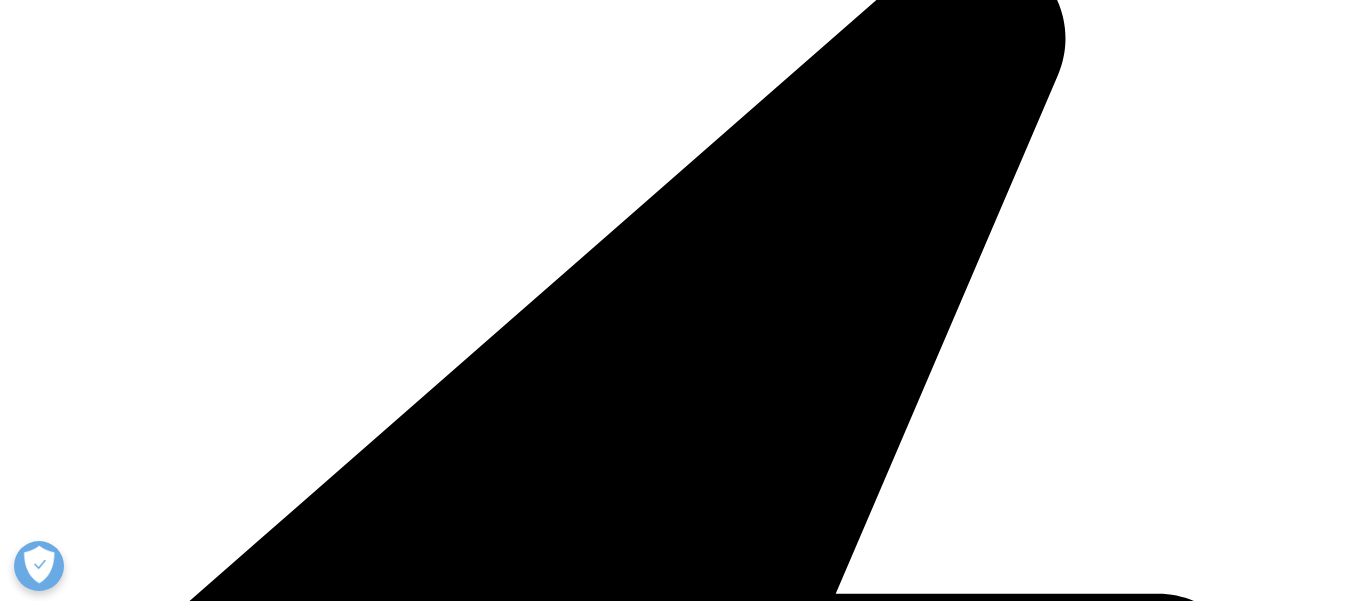scroll, scrollTop: 0, scrollLeft: 0, axis: both 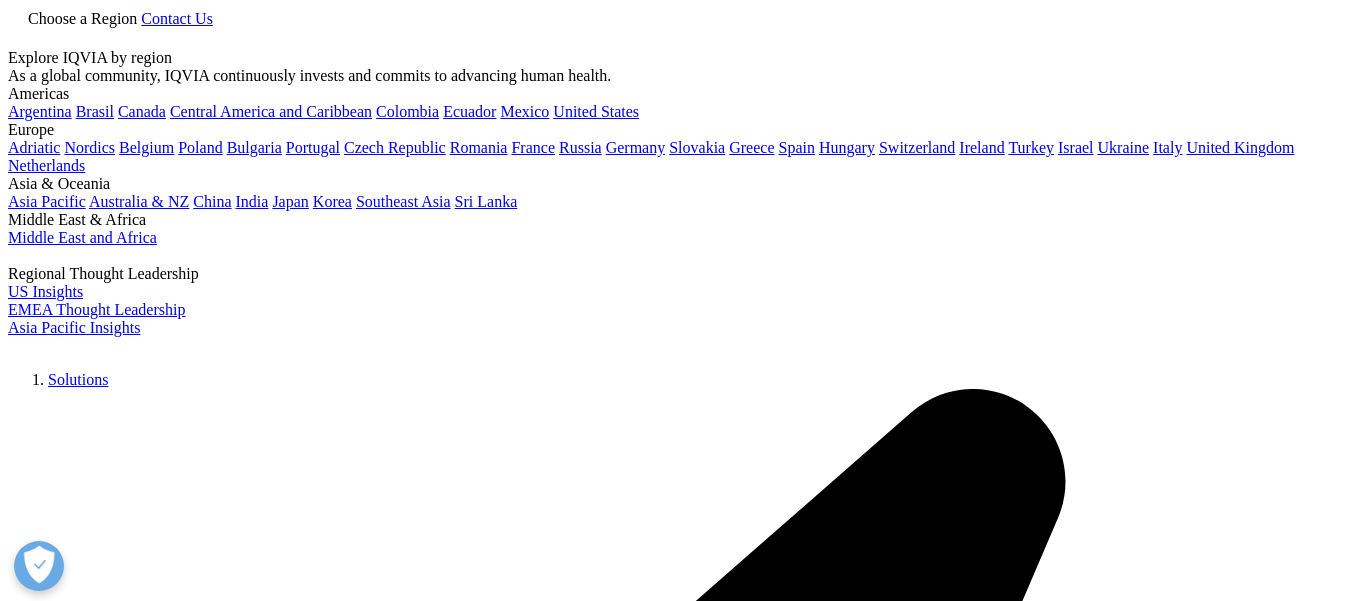 click on "Clinical Research" at bounding box center [147, 6521] 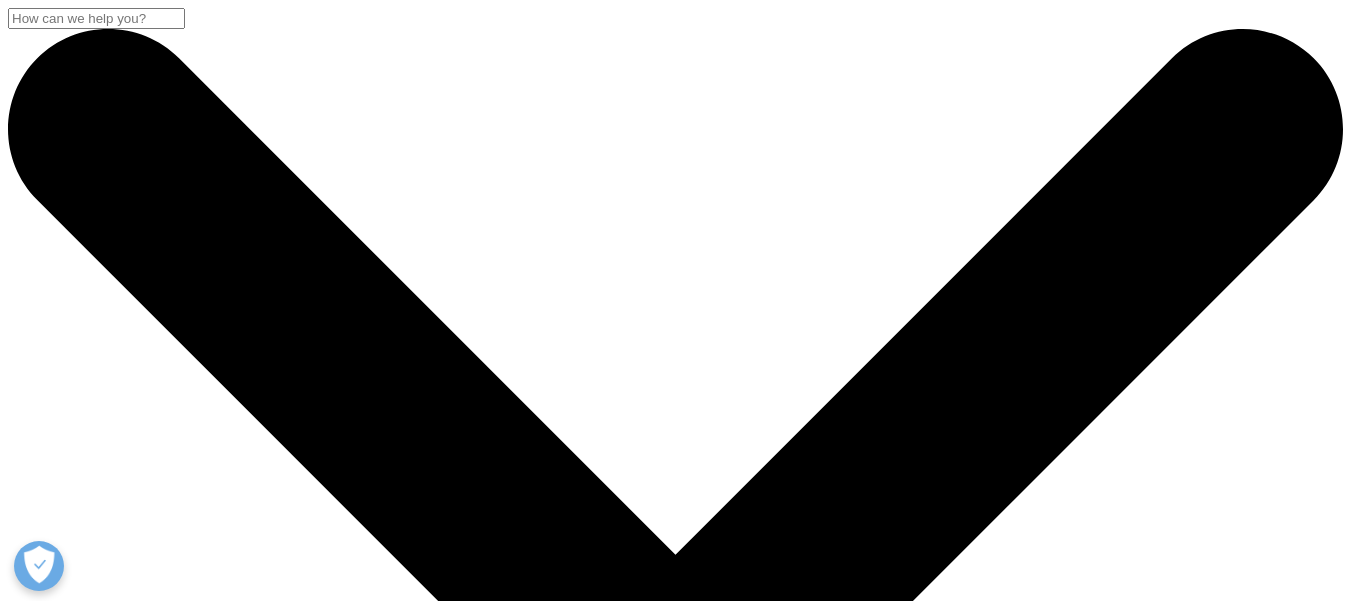 scroll, scrollTop: 0, scrollLeft: 0, axis: both 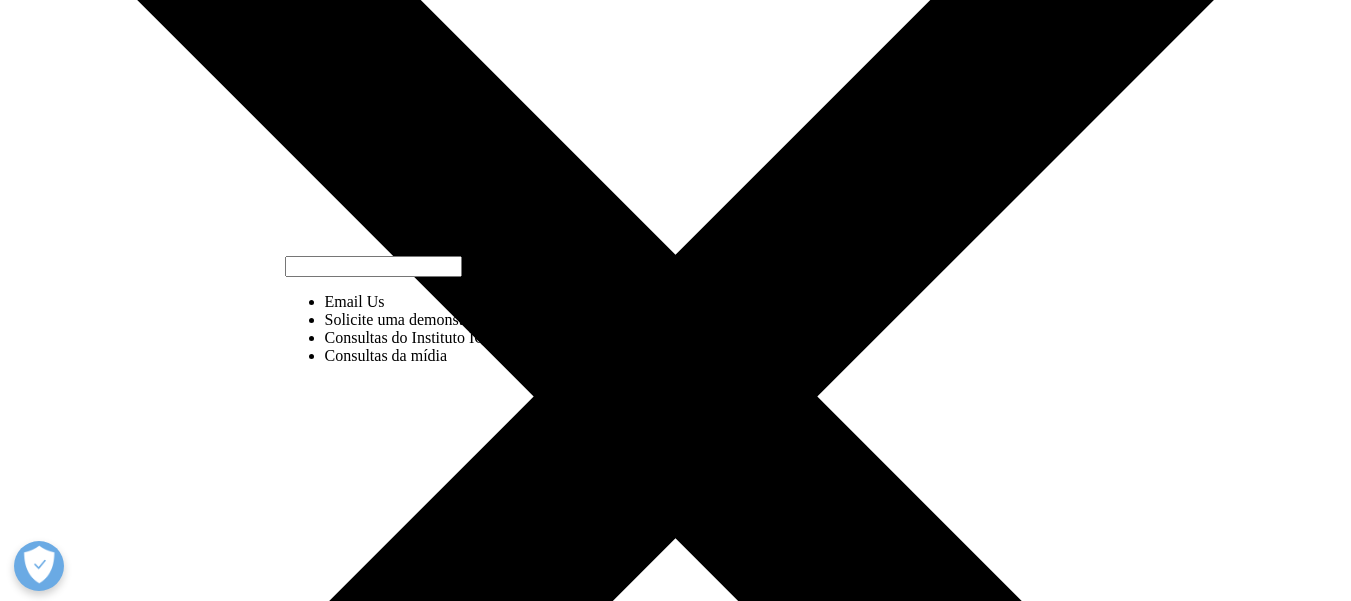 click on "Envie-nos um e-mail" at bounding box center (281, 24607) 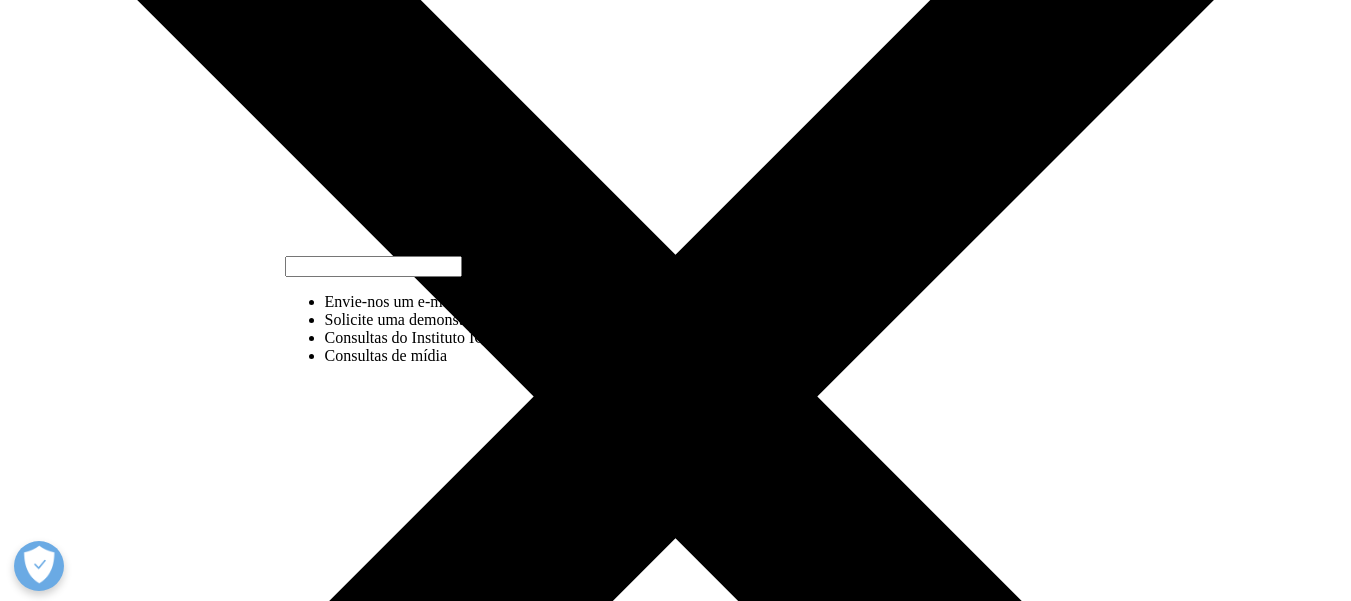 click on "Envie-nos um e-mail" at bounding box center [281, 24617] 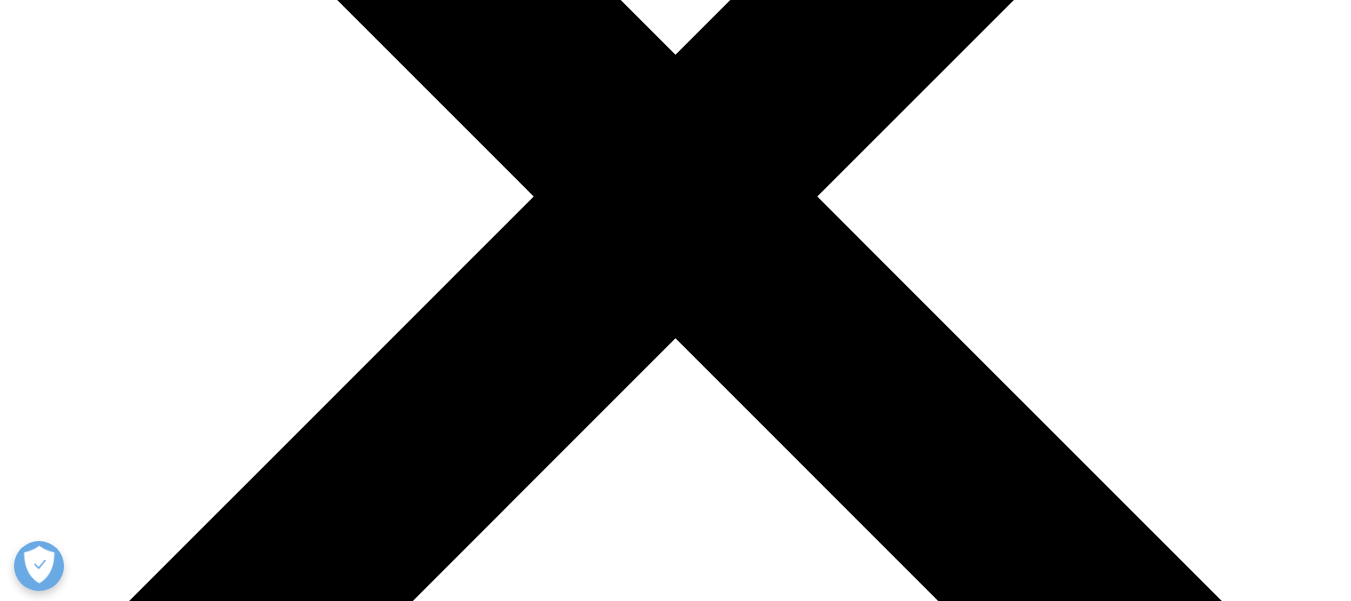 scroll, scrollTop: 600, scrollLeft: 0, axis: vertical 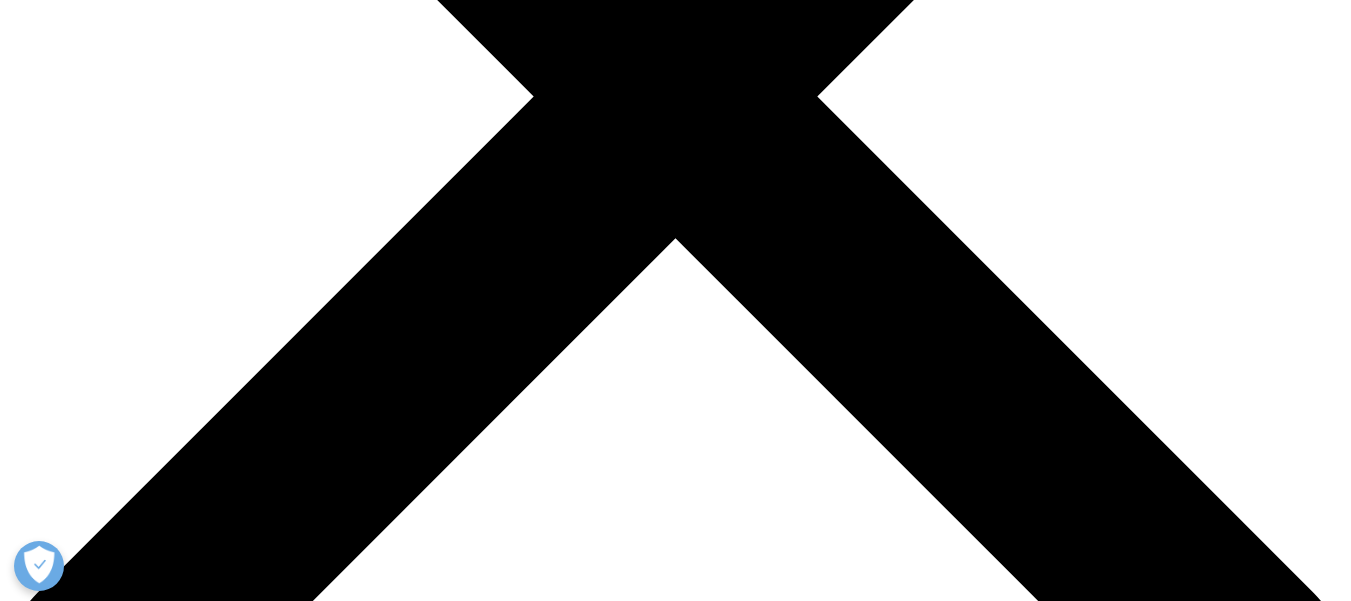 click on "Primeiro nome" at bounding box center [196, 24378] 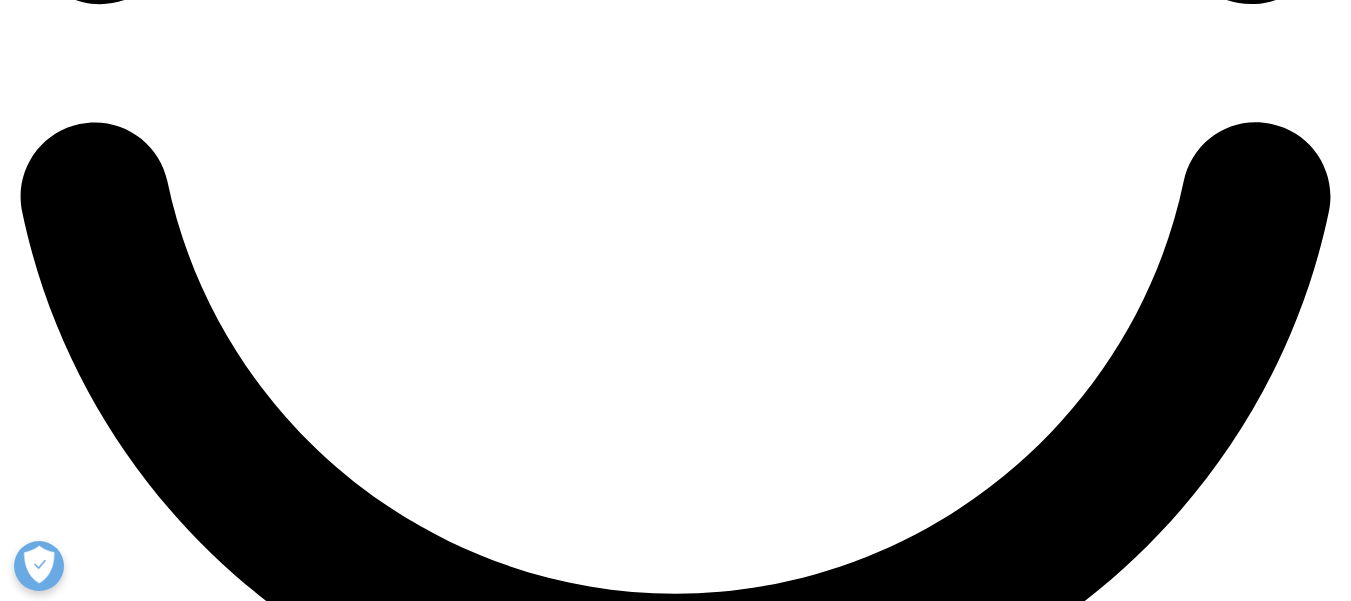 scroll, scrollTop: 3400, scrollLeft: 0, axis: vertical 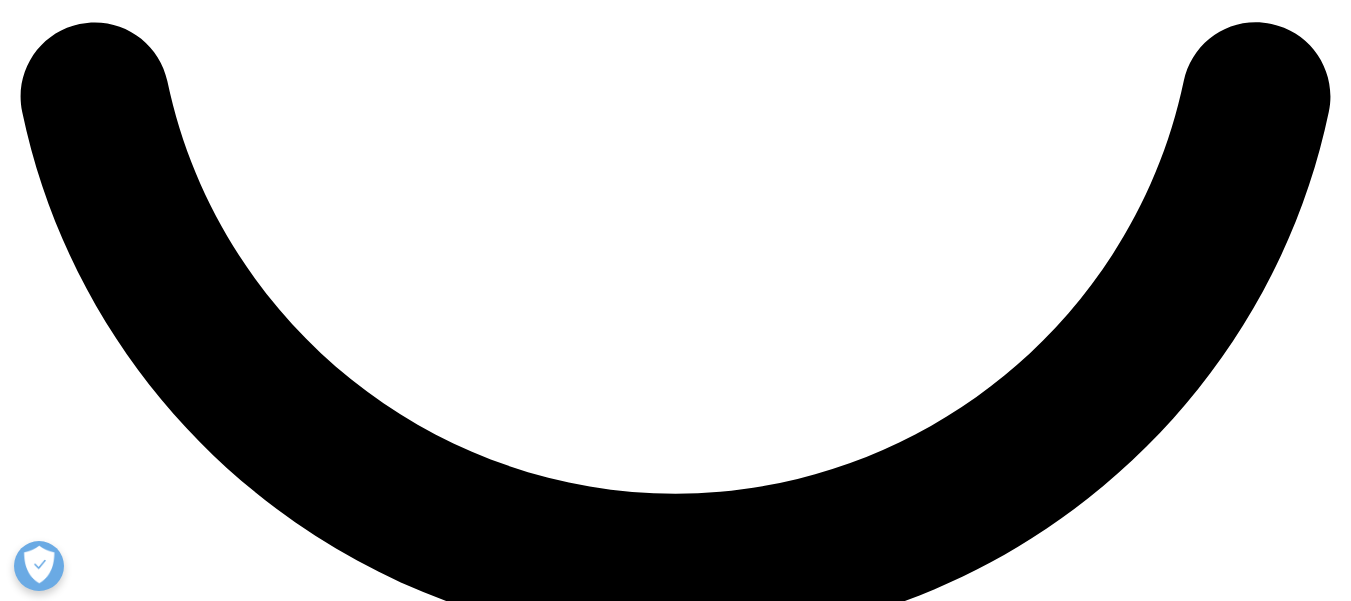 click on "Contate-nos" at bounding box center [695, 29456] 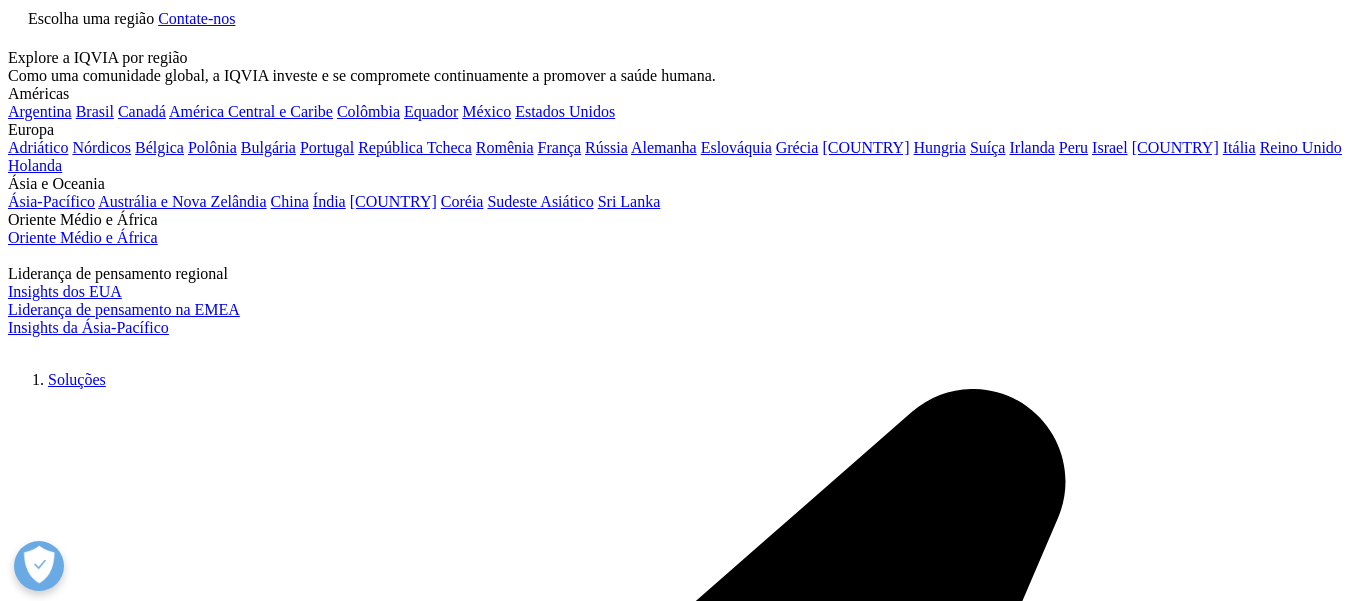 scroll, scrollTop: 0, scrollLeft: 0, axis: both 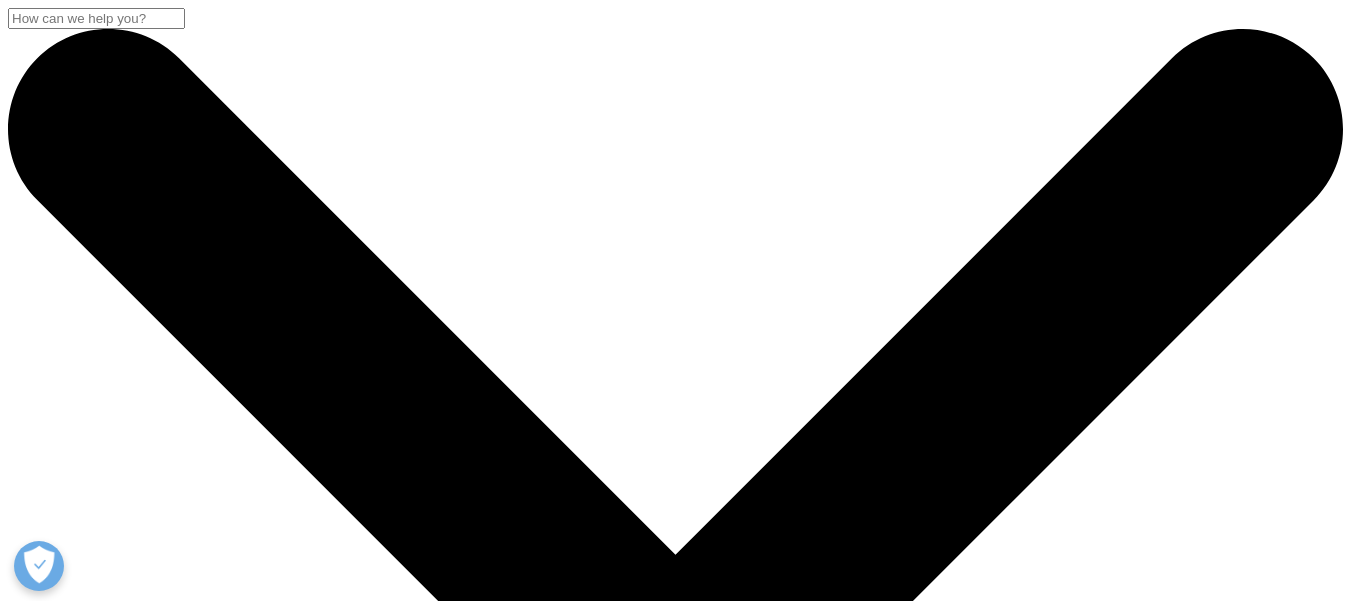 click 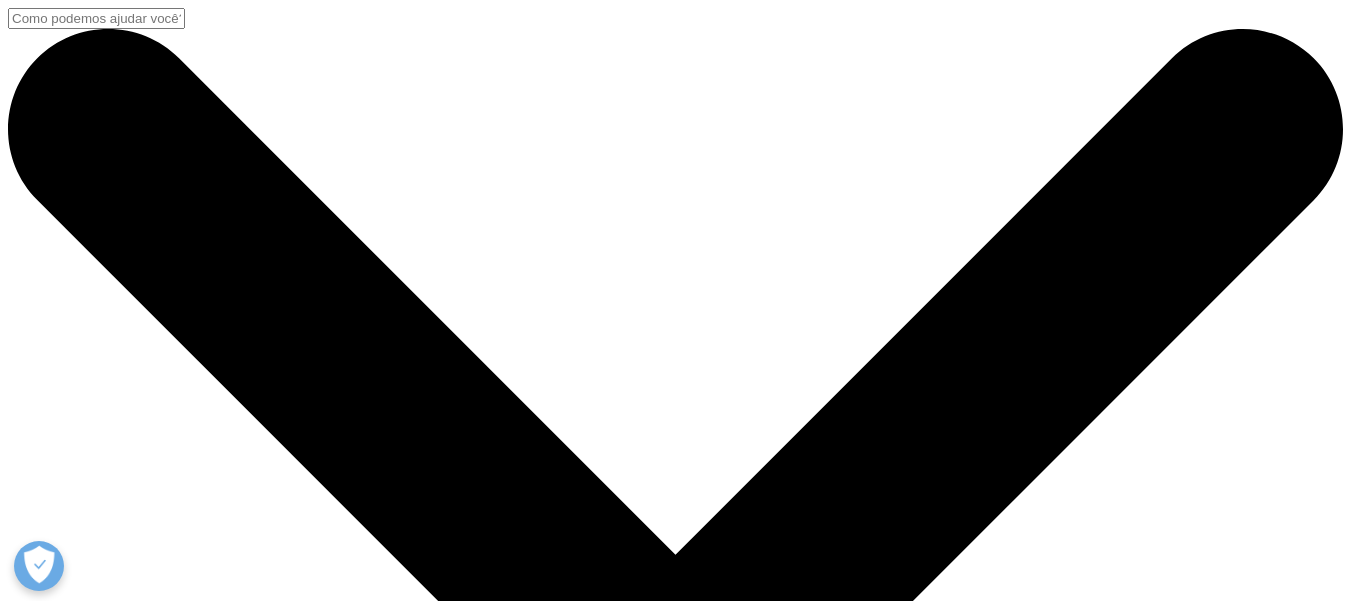 click at bounding box center (96, 18) 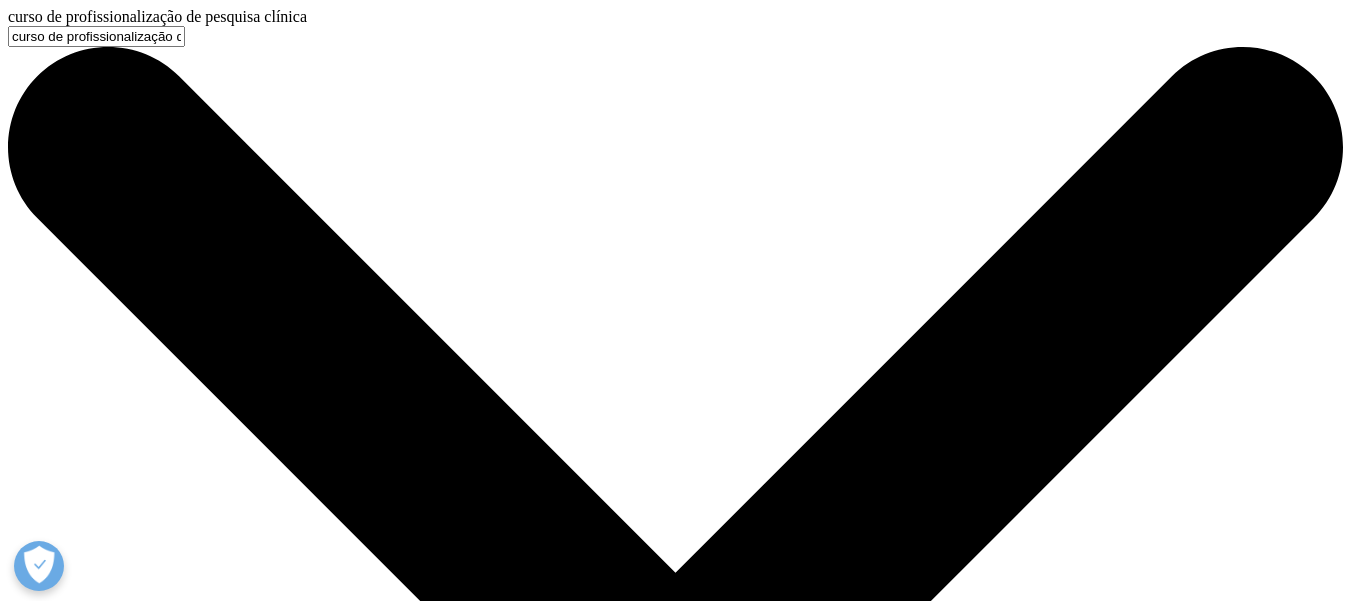 type on "curso de profissionalização de pesquisa clínica" 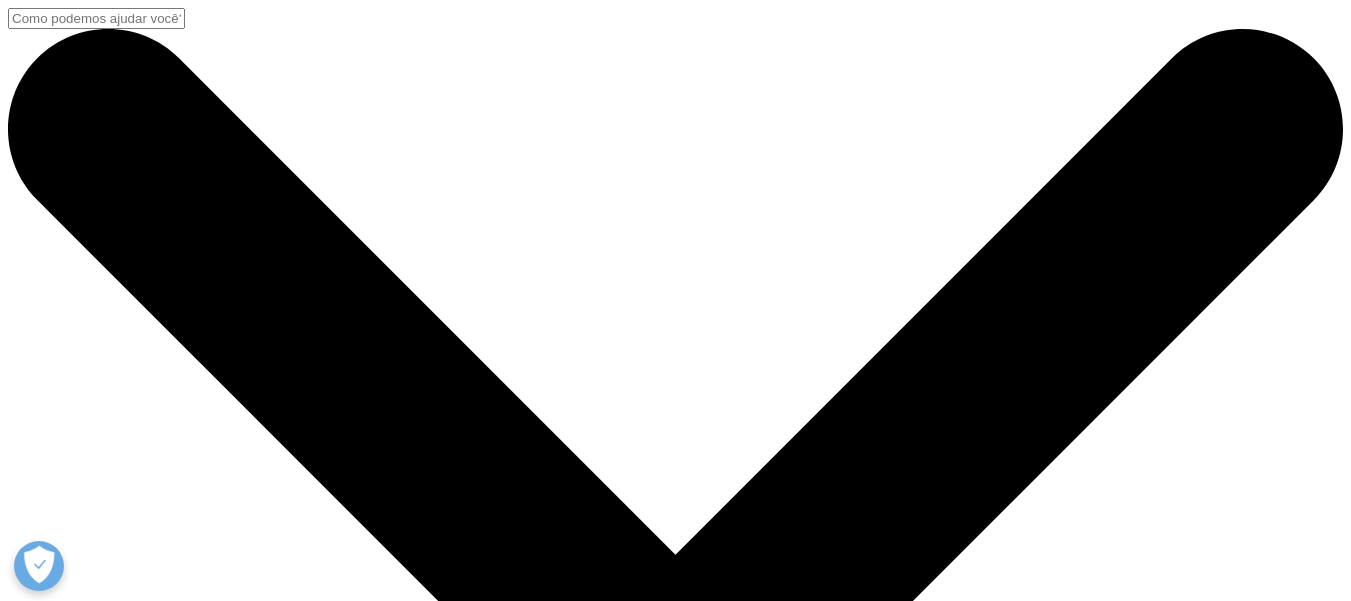 scroll, scrollTop: 0, scrollLeft: 0, axis: both 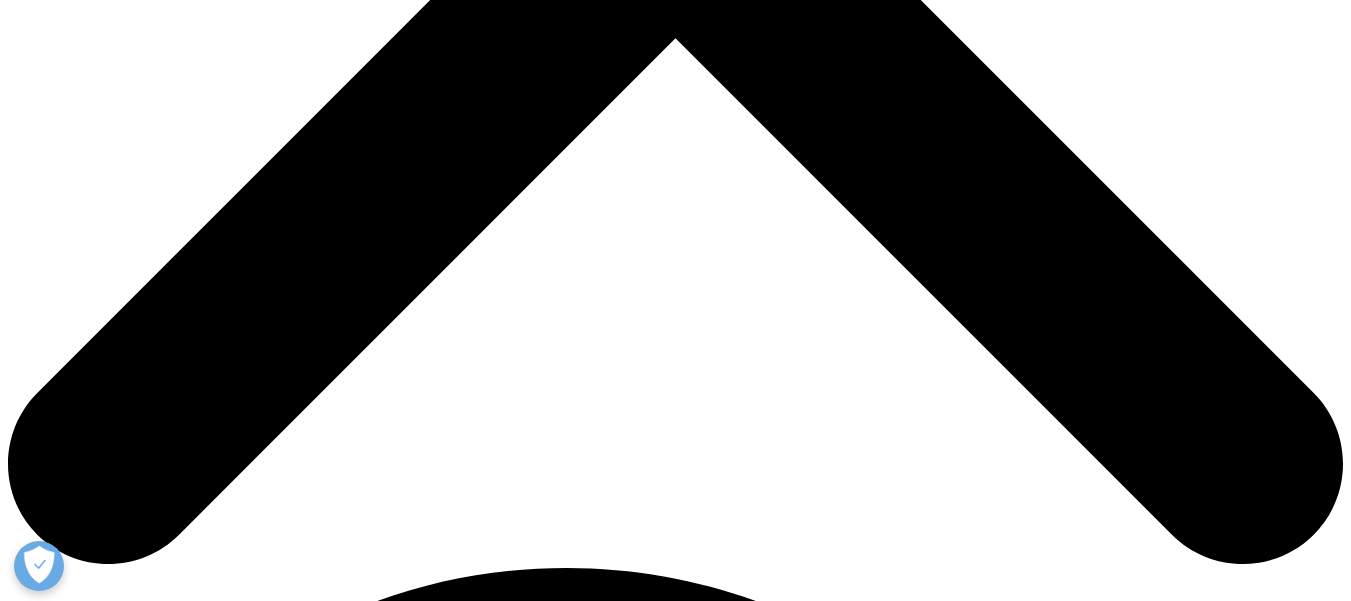 click on "Corporativo" at bounding box center [46, 22878] 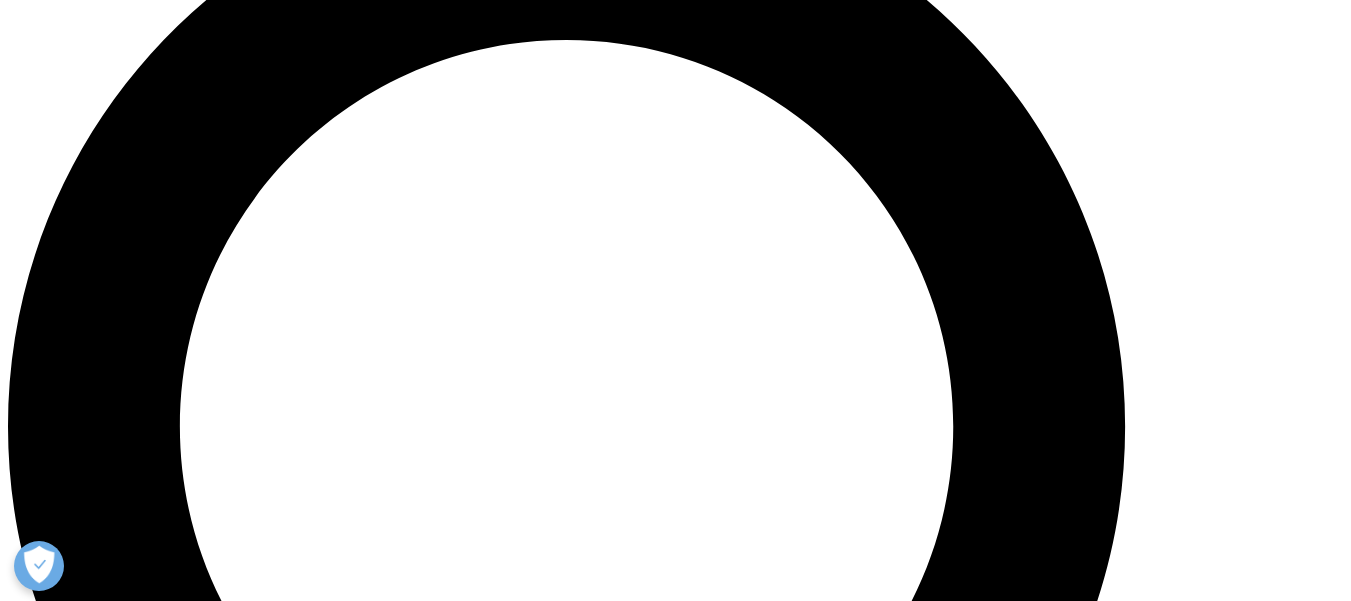 scroll, scrollTop: 1700, scrollLeft: 0, axis: vertical 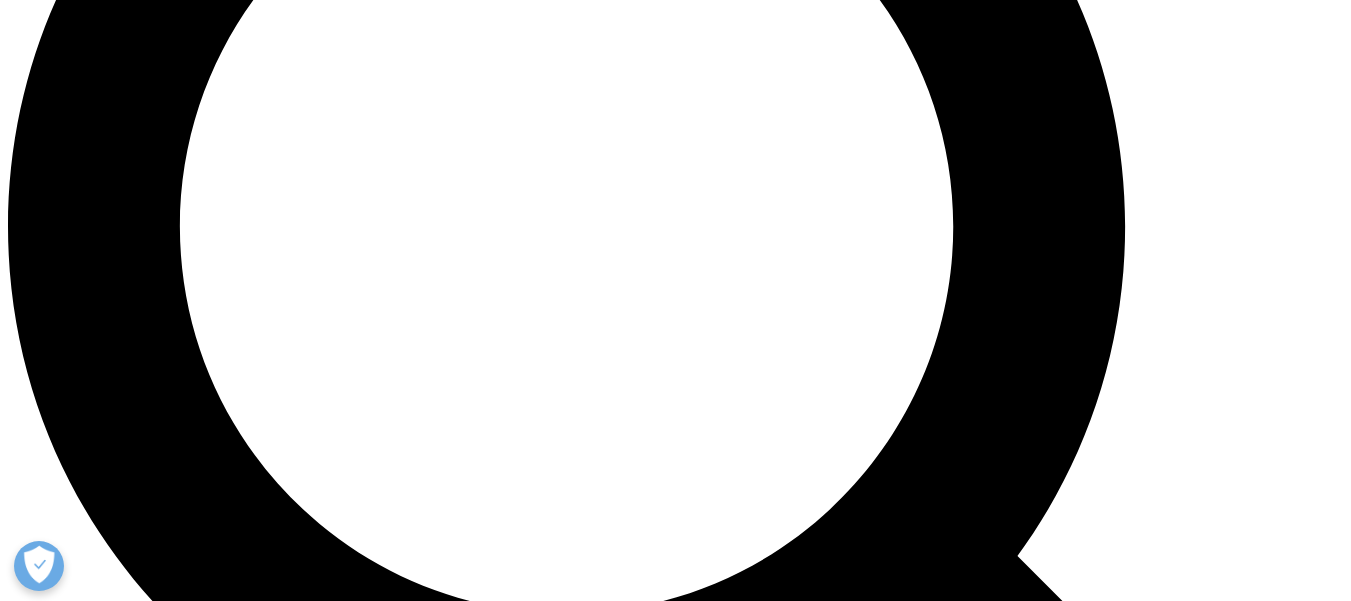 click on "Carregar mais resultados" at bounding box center [87, 32091] 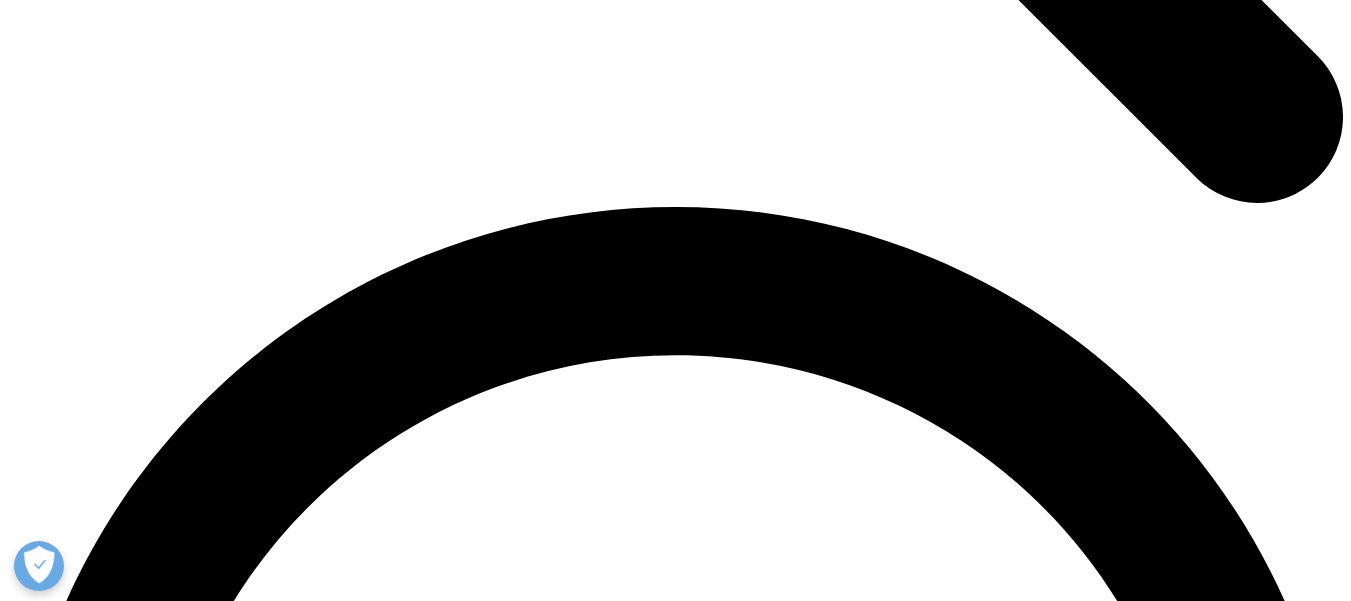 scroll, scrollTop: 2900, scrollLeft: 0, axis: vertical 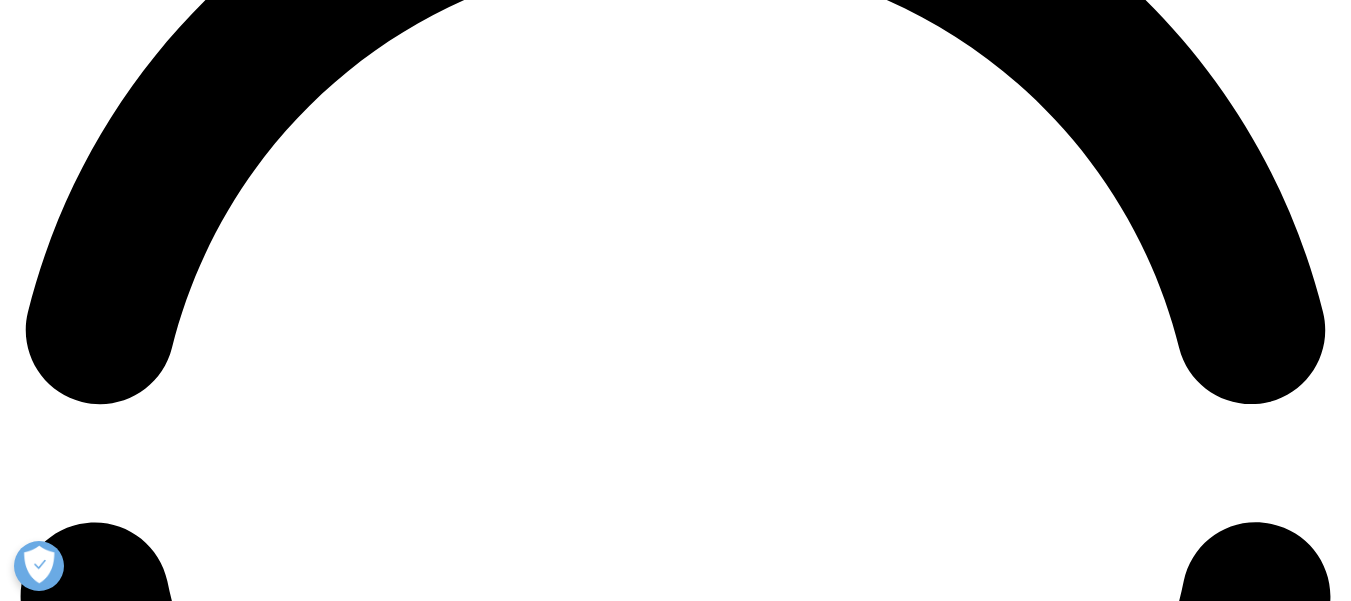 click on "Carregar mais resultados" at bounding box center [87, 31755] 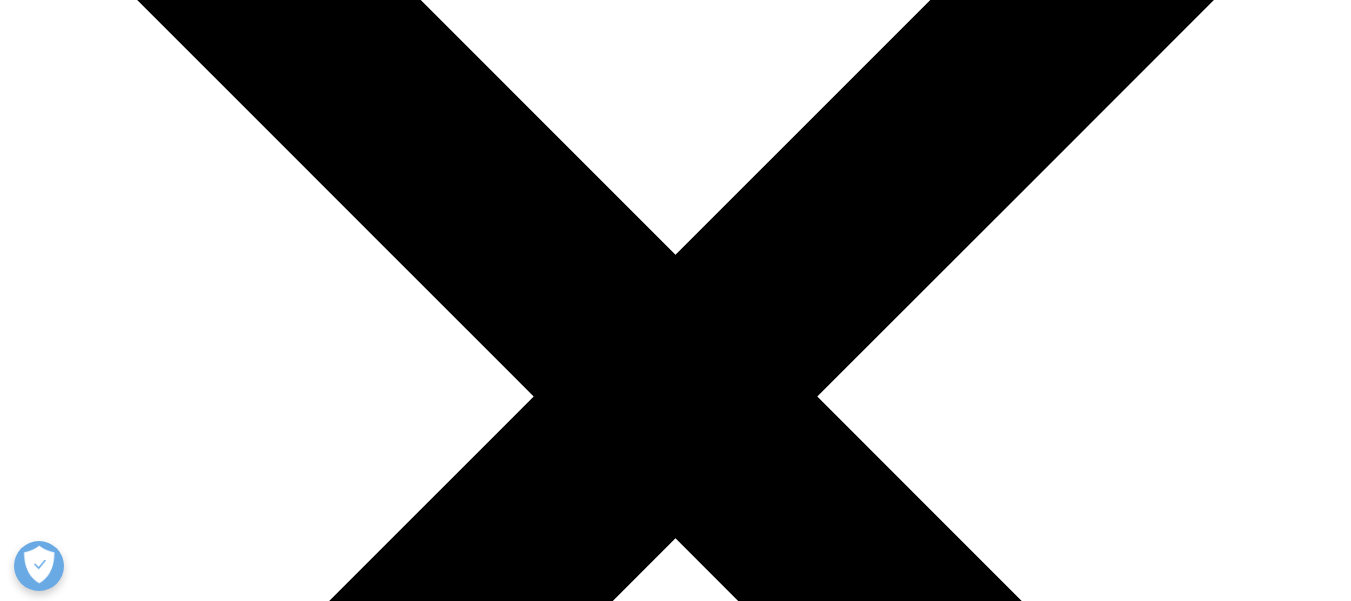 scroll, scrollTop: 0, scrollLeft: 0, axis: both 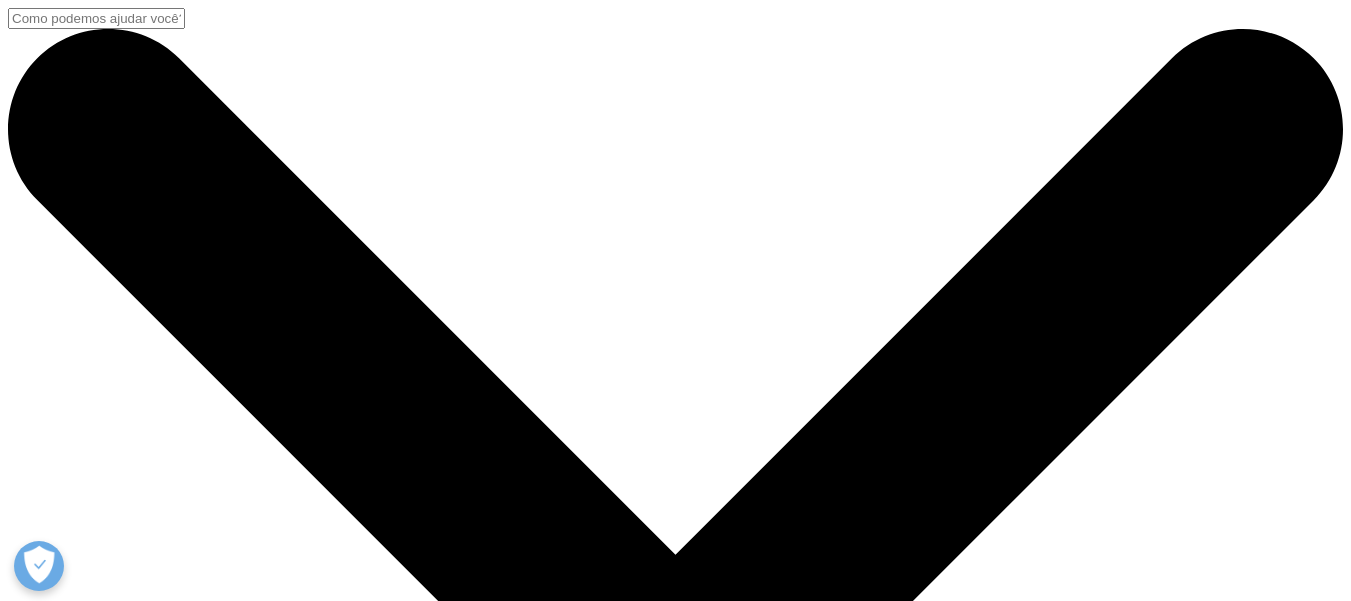 click on "Pesquisa Clínica" at bounding box center [141, 14066] 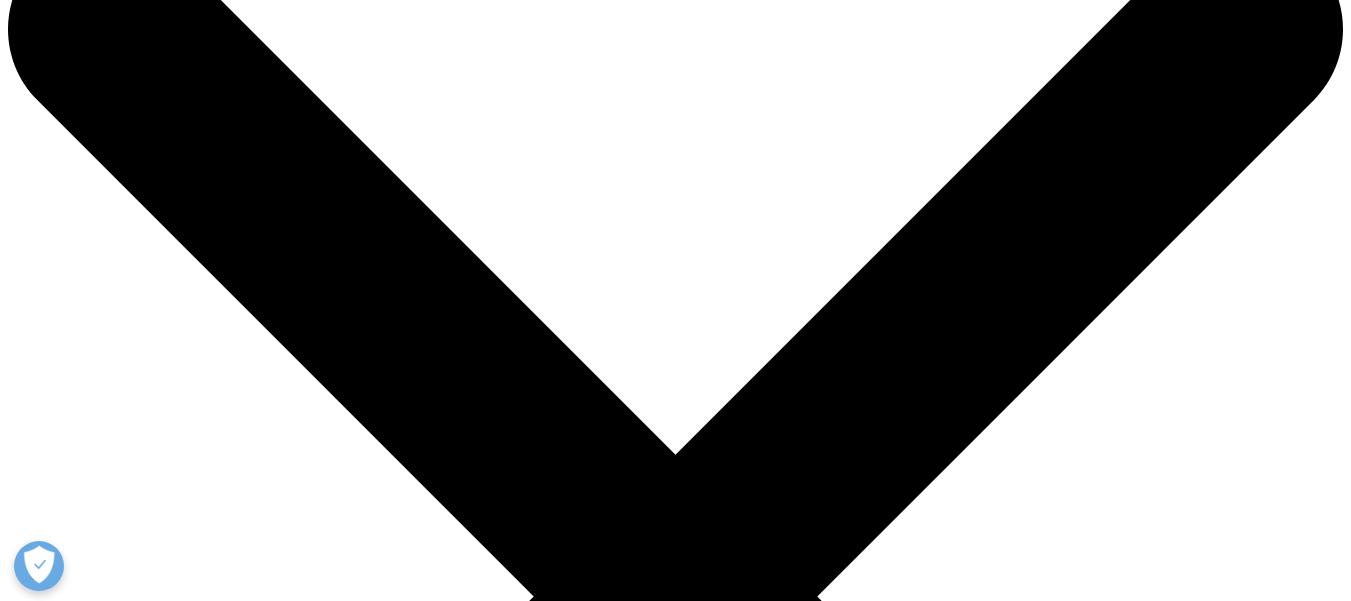 scroll, scrollTop: 0, scrollLeft: 0, axis: both 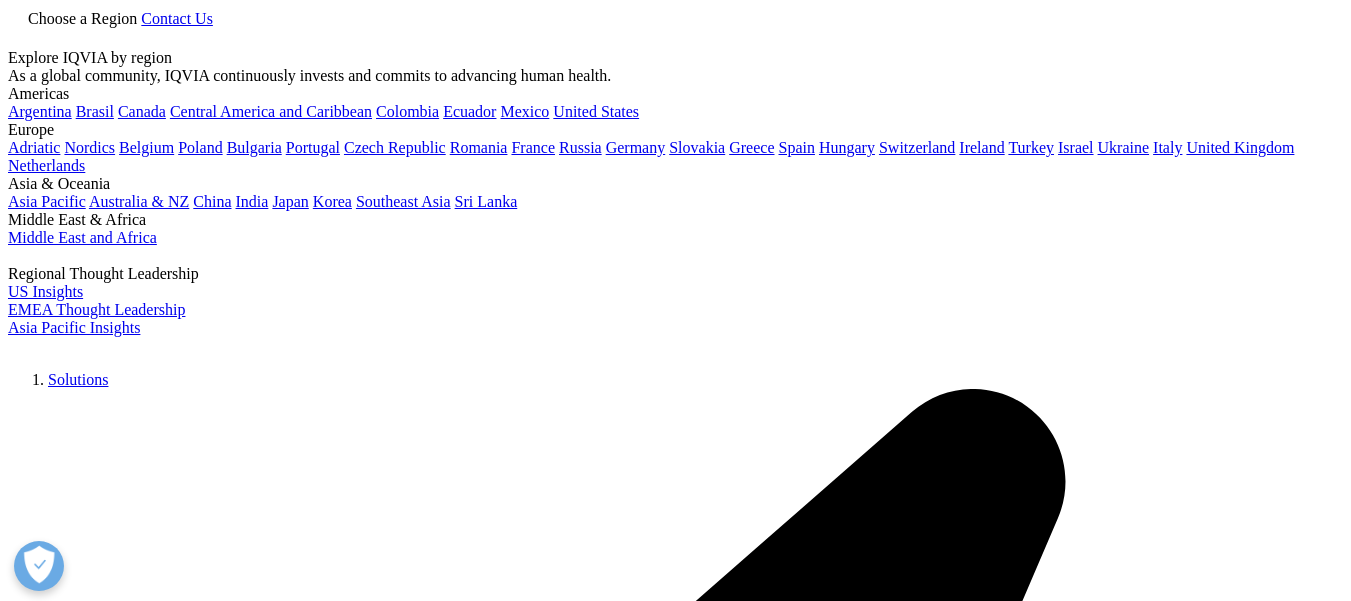 click on "Choose a Region" at bounding box center [82, 18] 